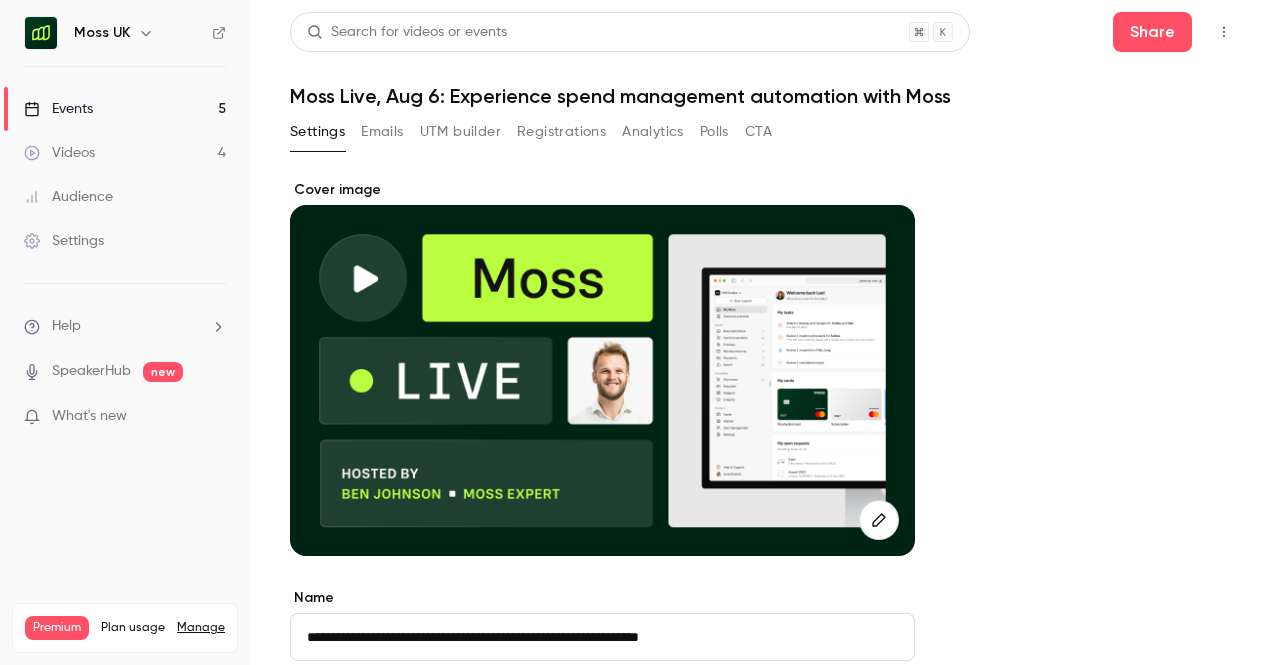 scroll, scrollTop: 0, scrollLeft: 0, axis: both 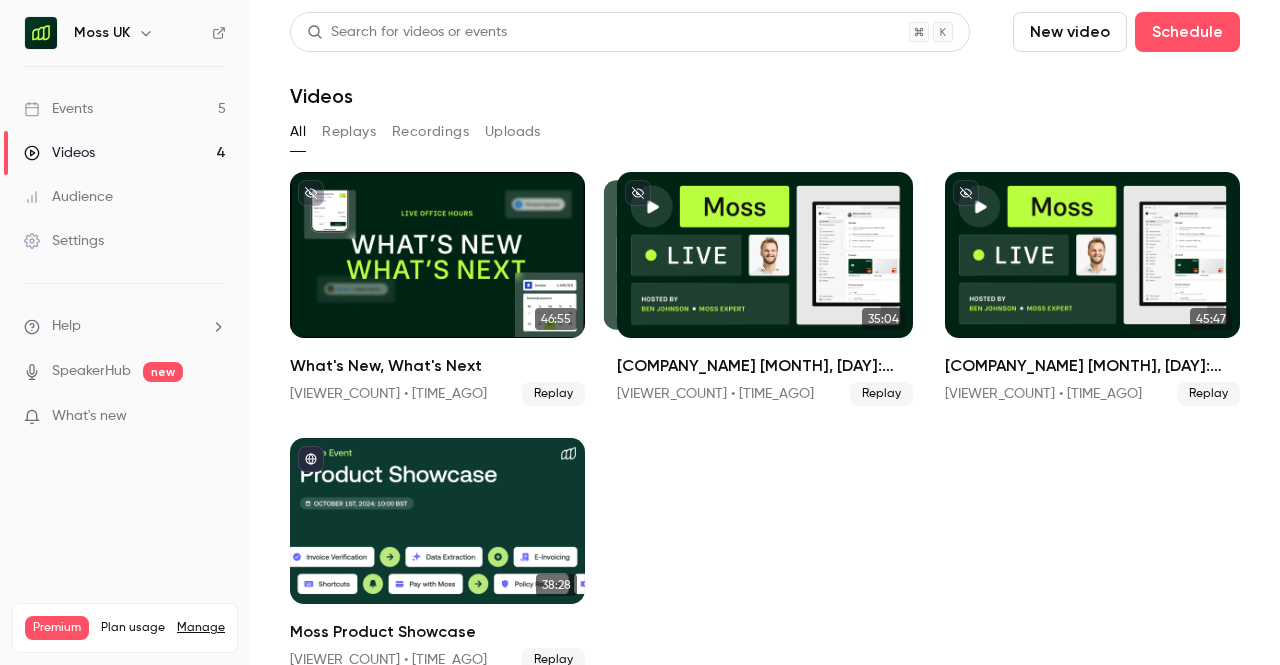 click on "Audience" at bounding box center [125, 197] 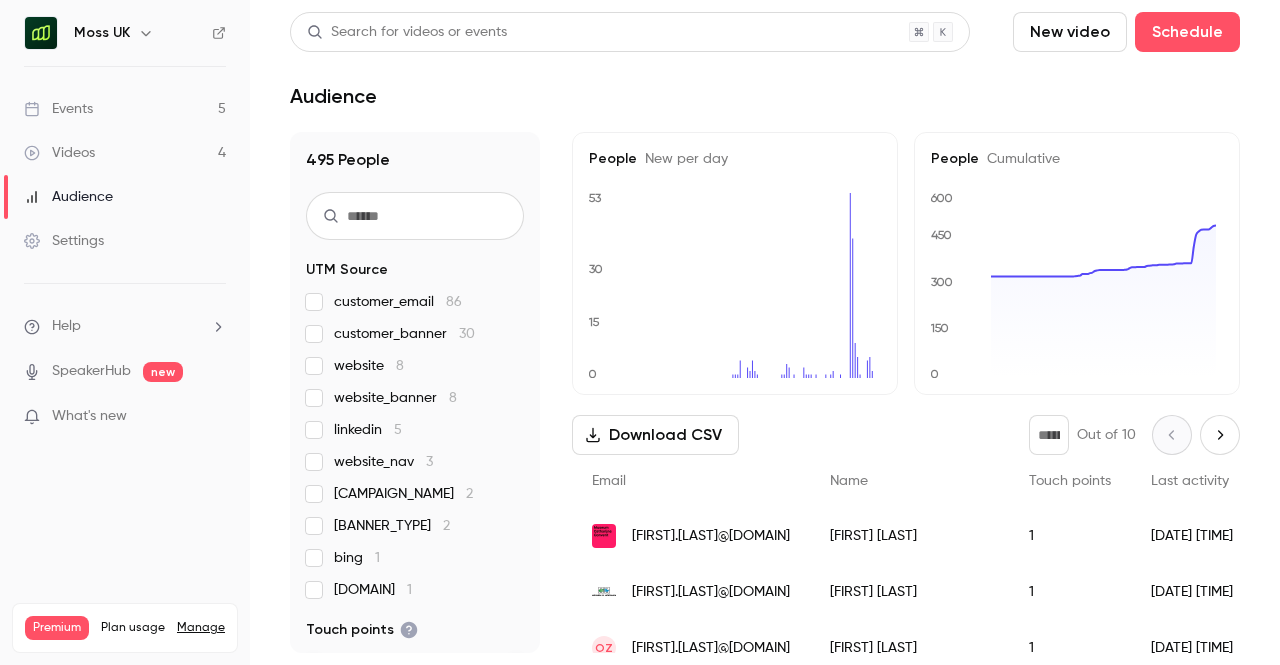 click on "Events 5" at bounding box center [125, 109] 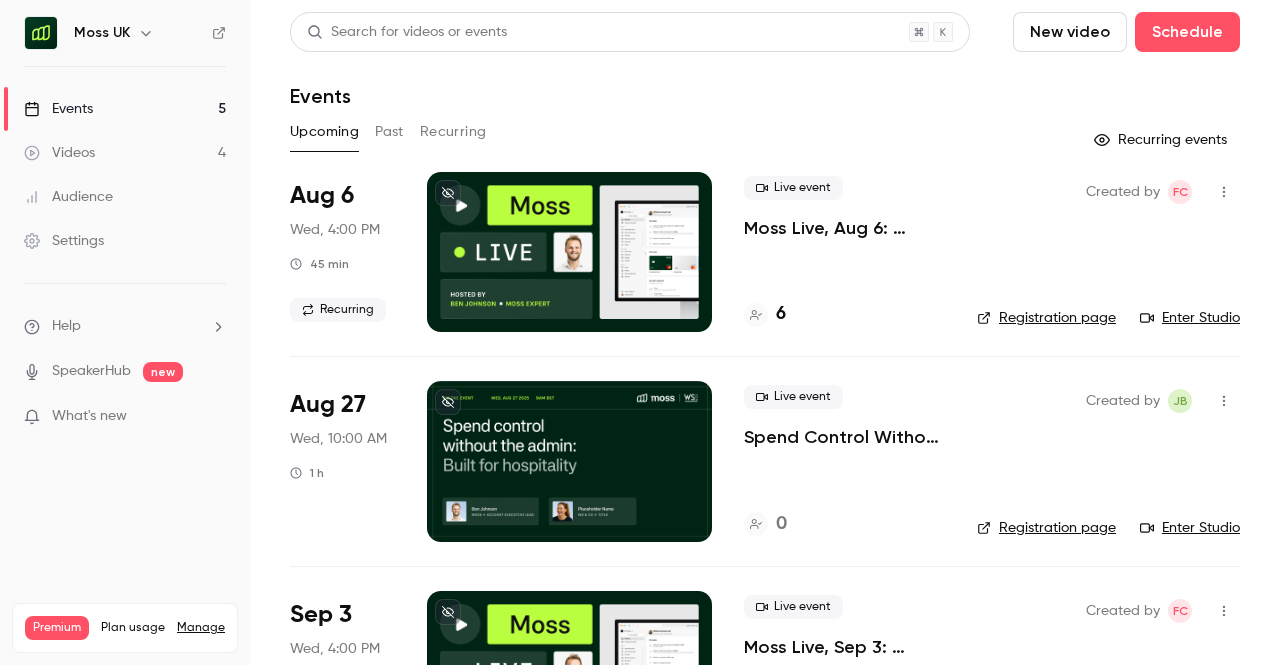 click on "Past" at bounding box center [389, 132] 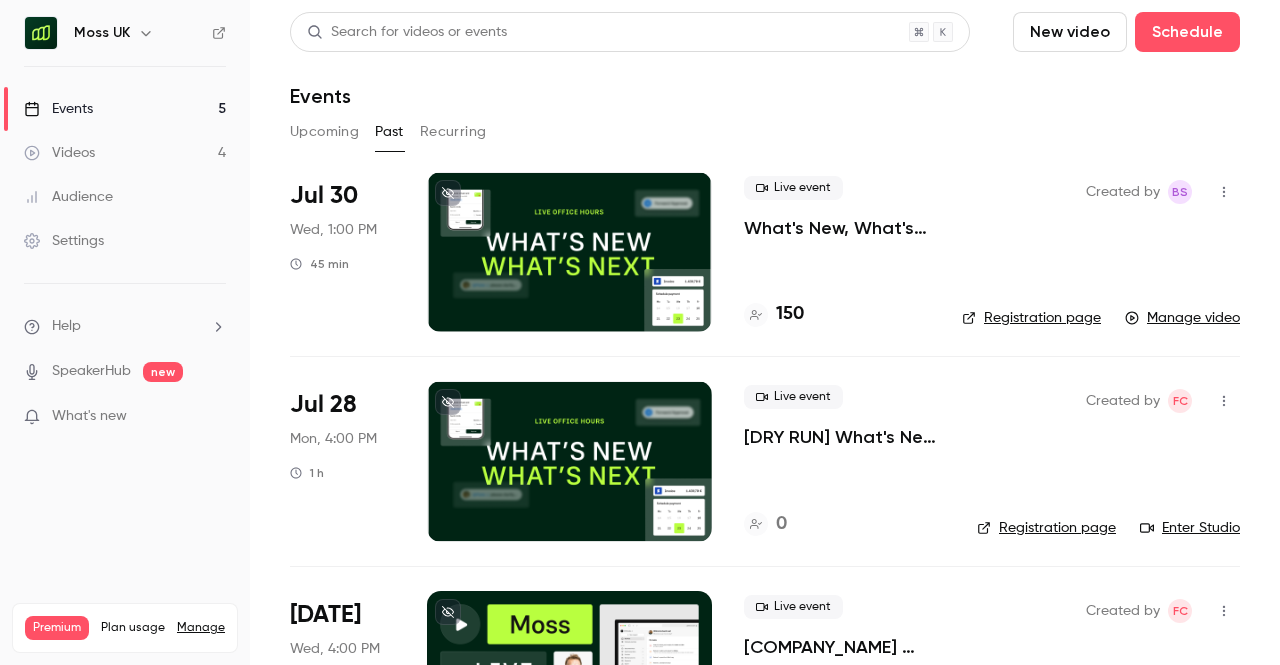 click on "What's New, What's Next" at bounding box center [837, 228] 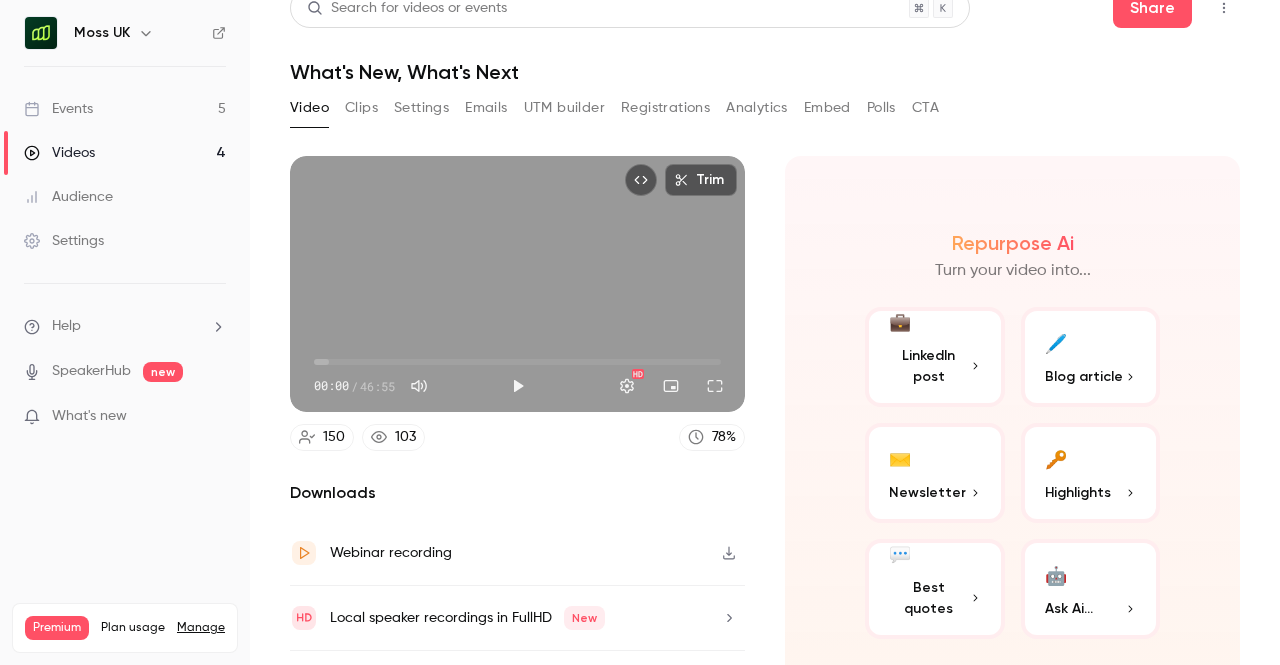 scroll, scrollTop: 0, scrollLeft: 0, axis: both 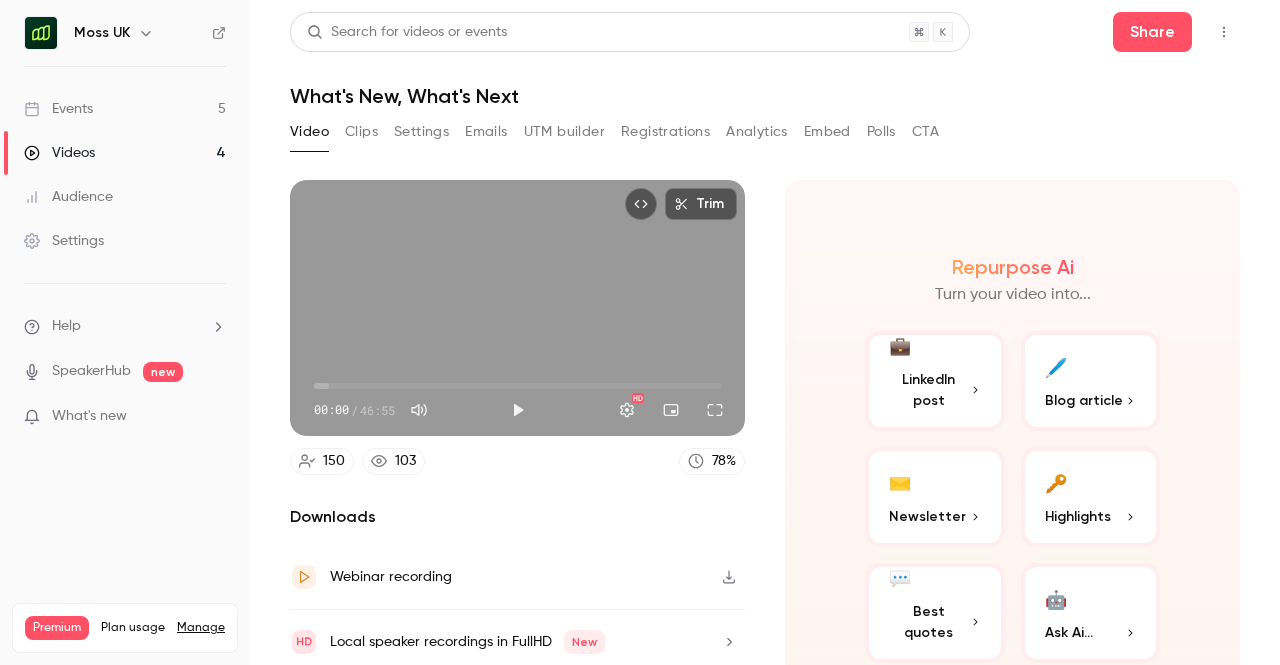 click at bounding box center [1224, 32] 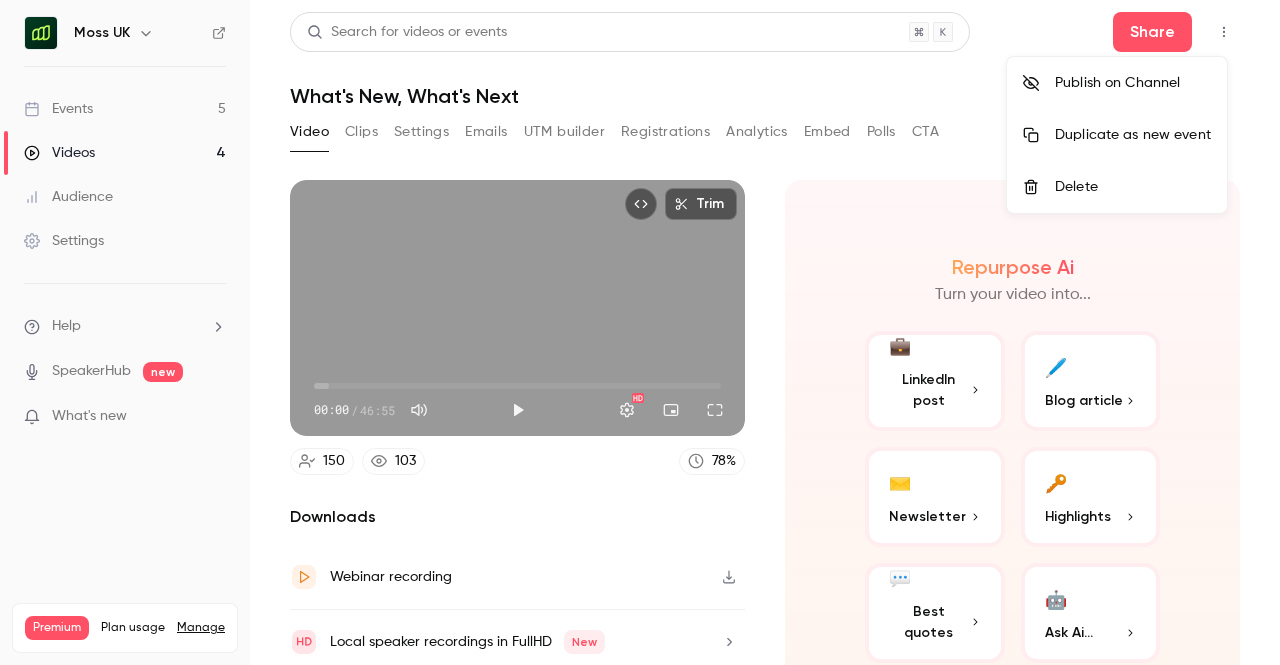 click at bounding box center [640, 332] 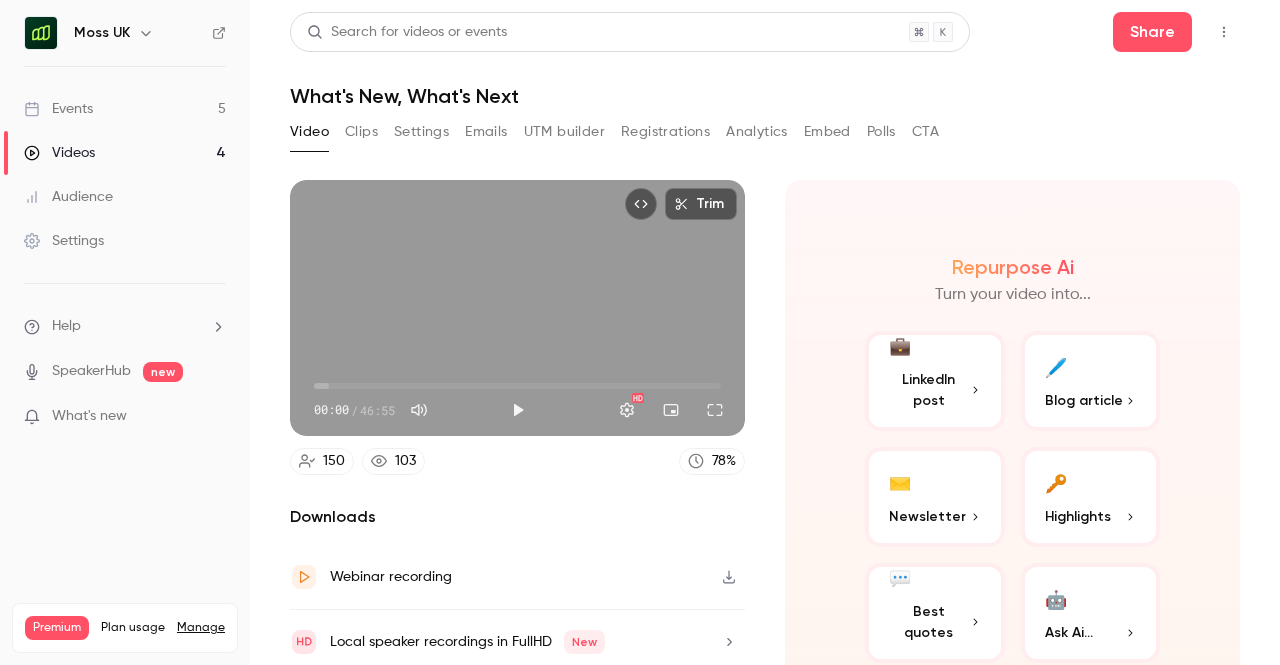 click on "Clips" at bounding box center (361, 132) 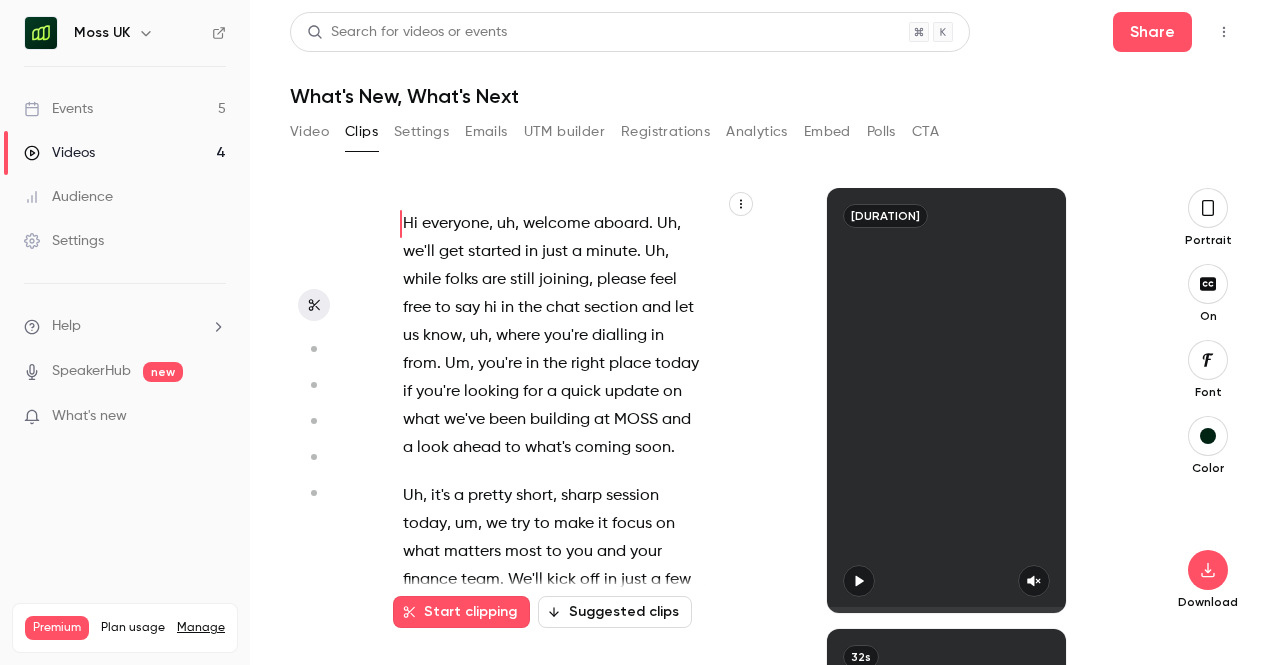 click on "Emails" at bounding box center (486, 132) 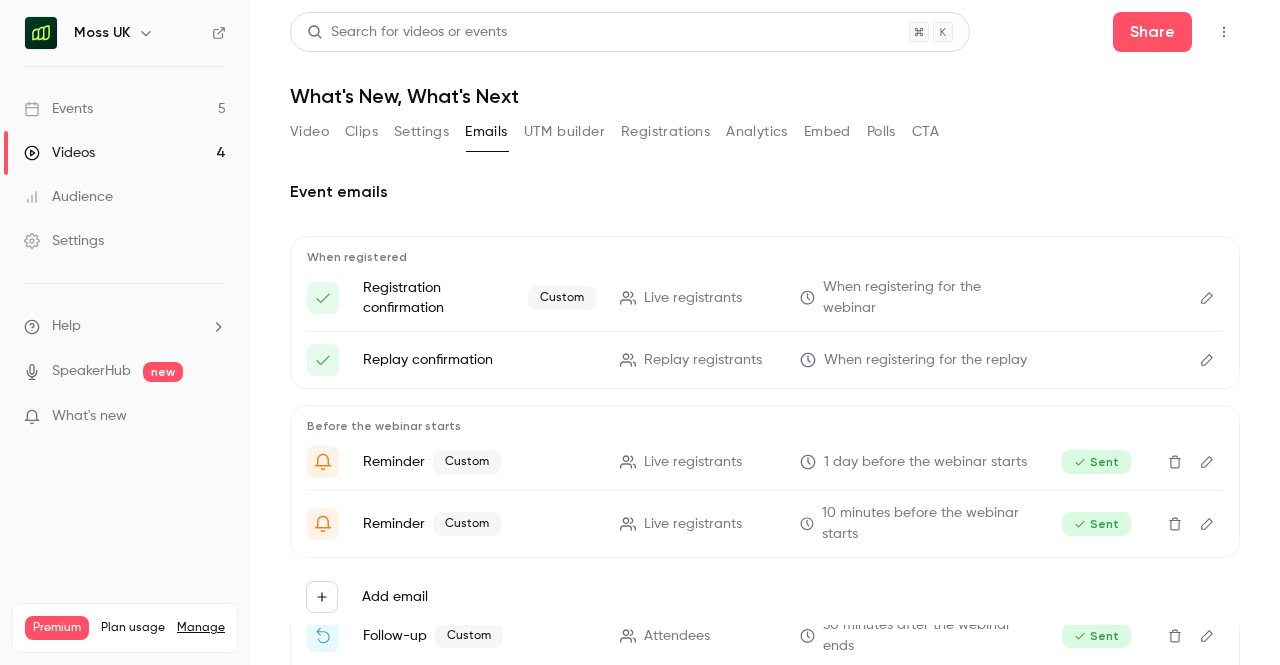 click on "UTM builder" at bounding box center (564, 132) 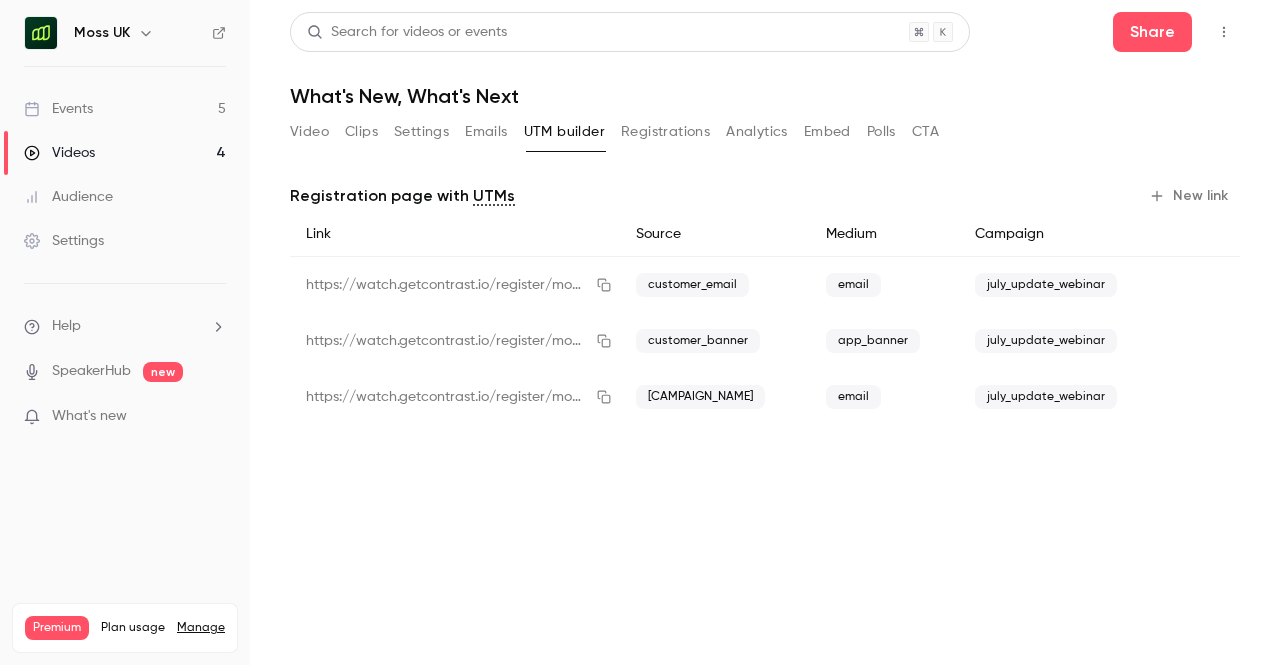 click on "https://watch.getcontrast.io/register/moss-en-what-s-new?utm_source=customer_banner&utm_medium=app_banner&utm_campaign=july_update_webinar" at bounding box center [455, 341] 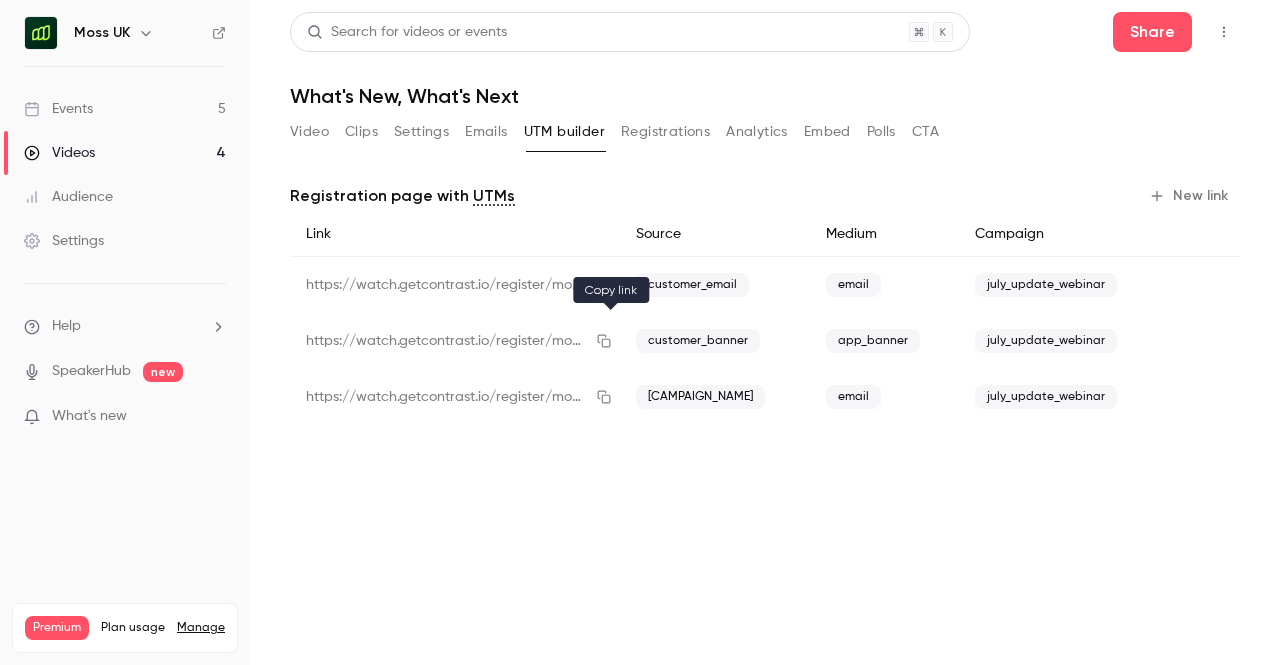 click 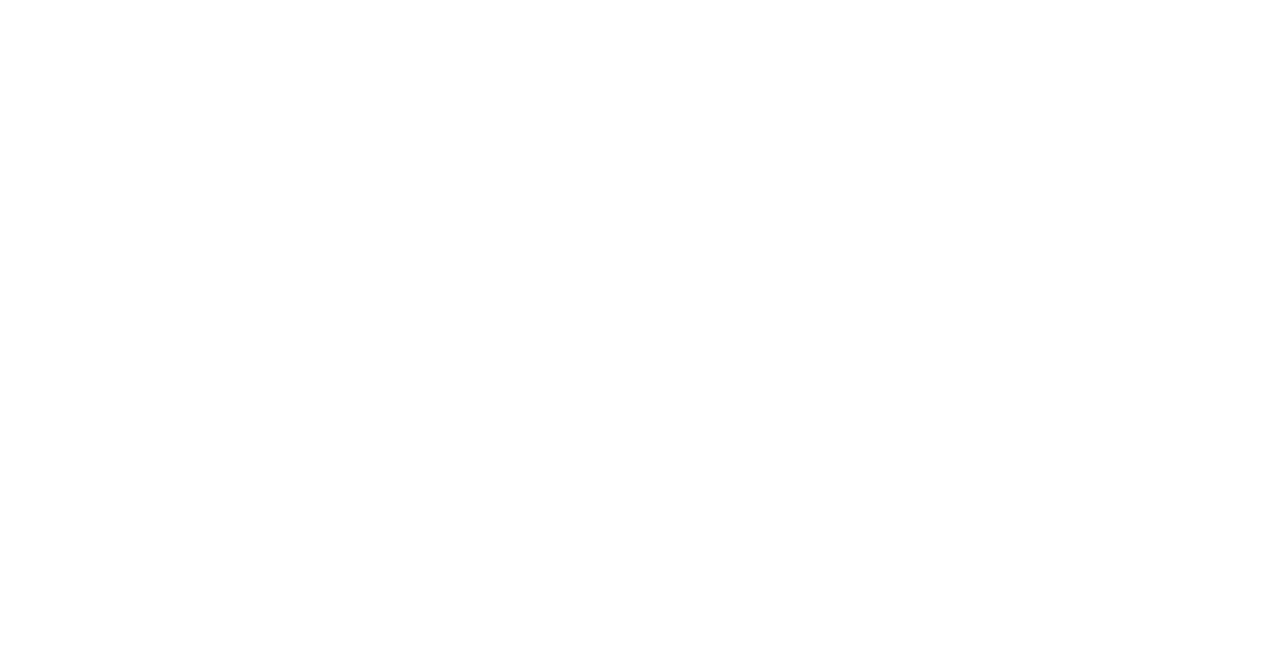 scroll, scrollTop: 0, scrollLeft: 0, axis: both 